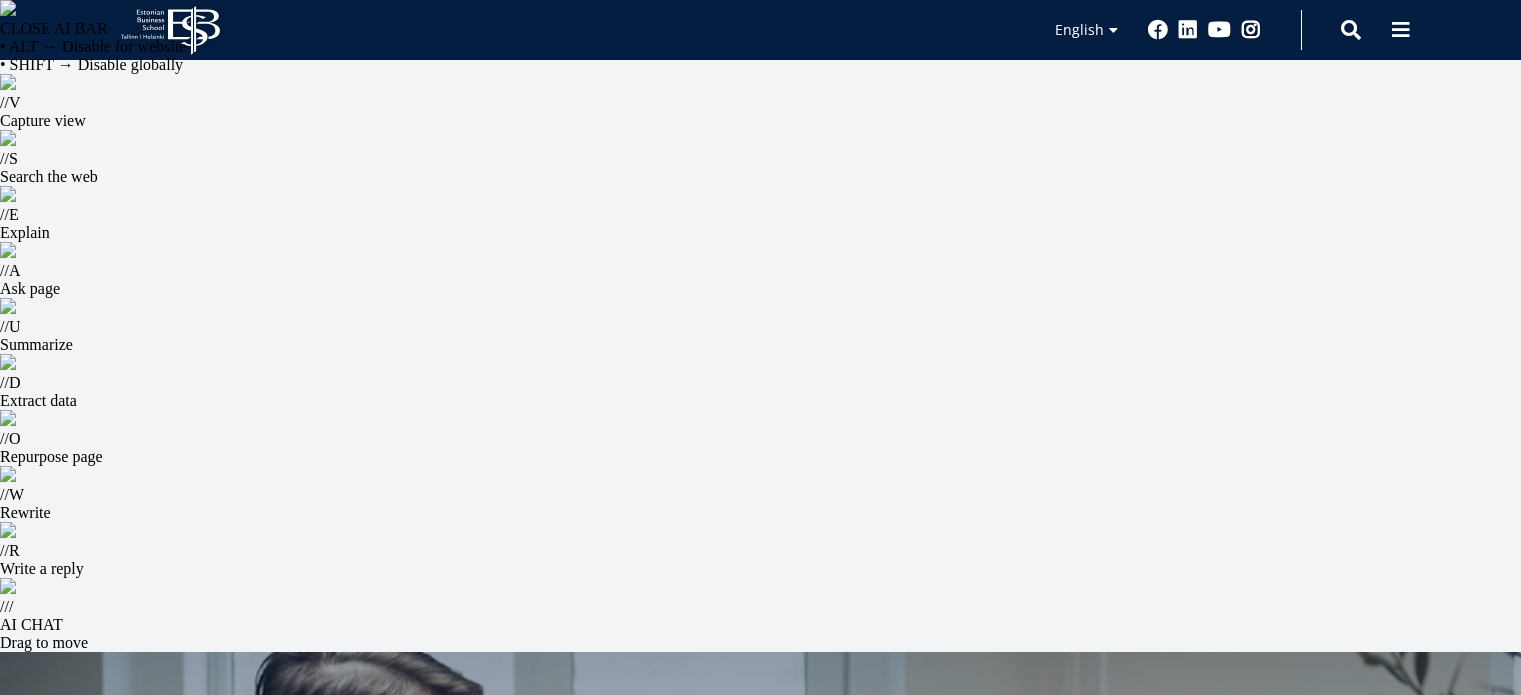 scroll, scrollTop: 200, scrollLeft: 0, axis: vertical 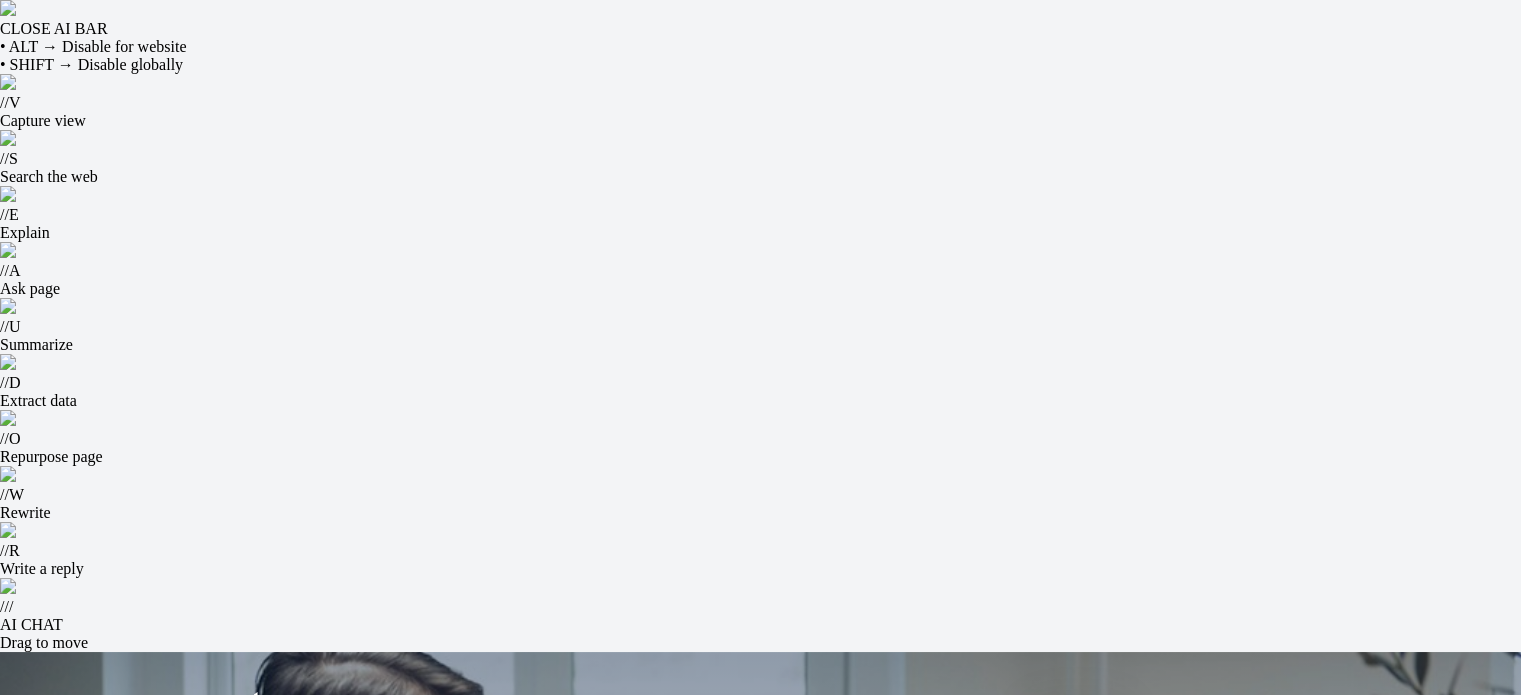 click on "Estonian" at bounding box center (1078, 751) 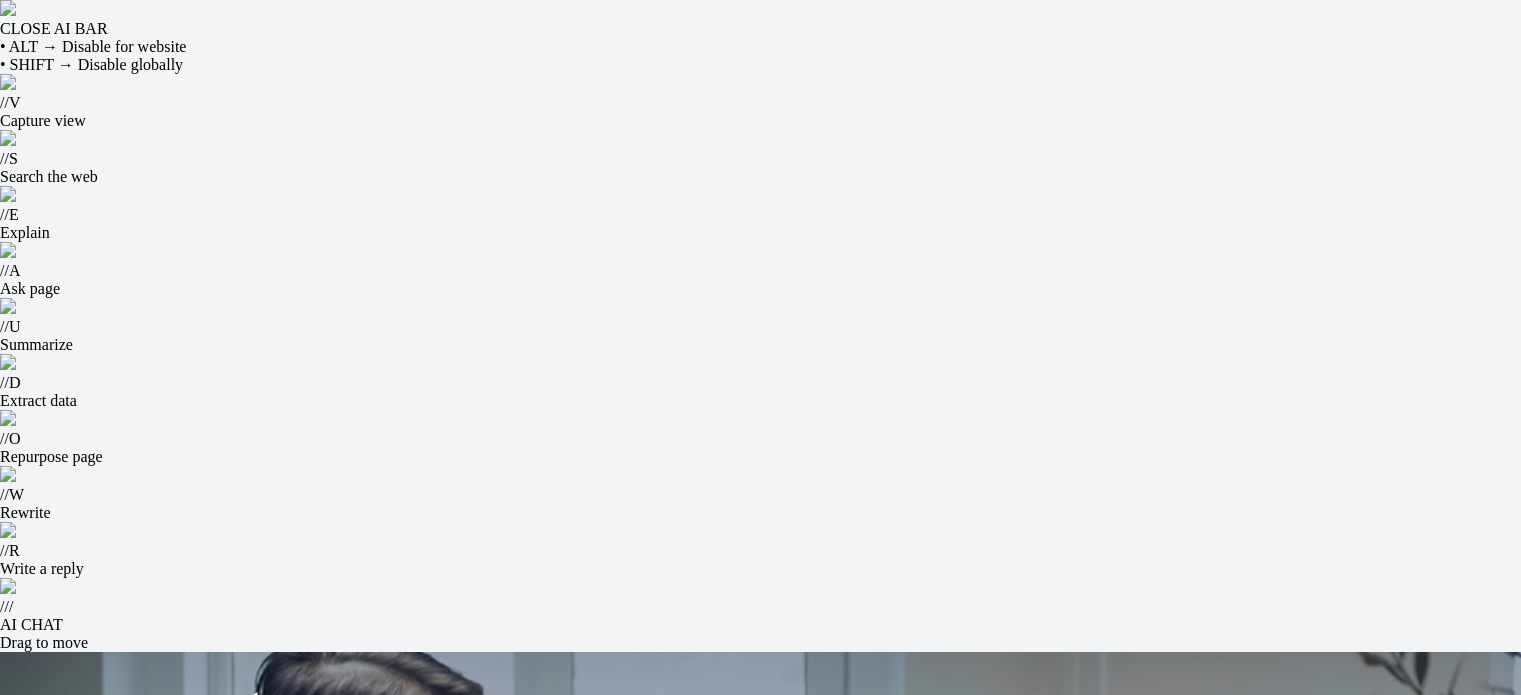 scroll, scrollTop: 0, scrollLeft: 0, axis: both 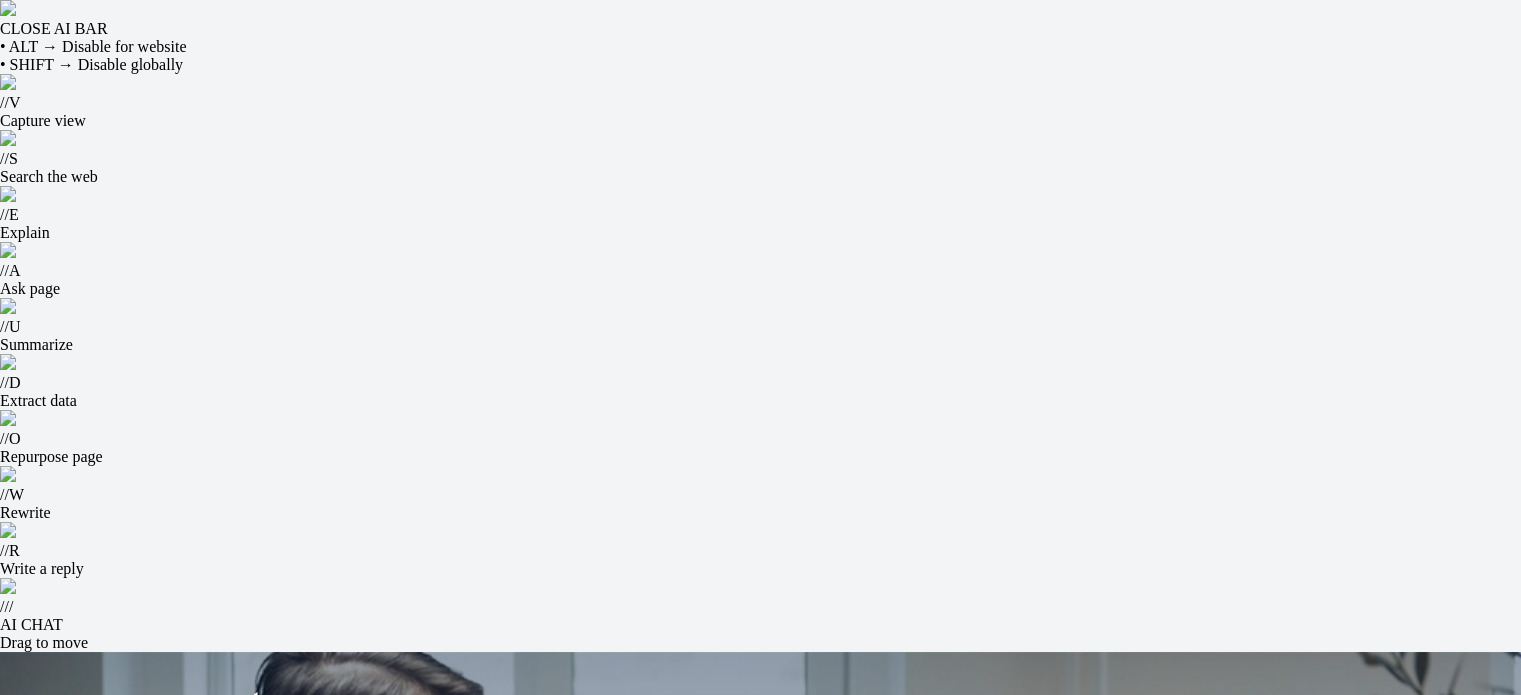click at bounding box center (1401, 720) 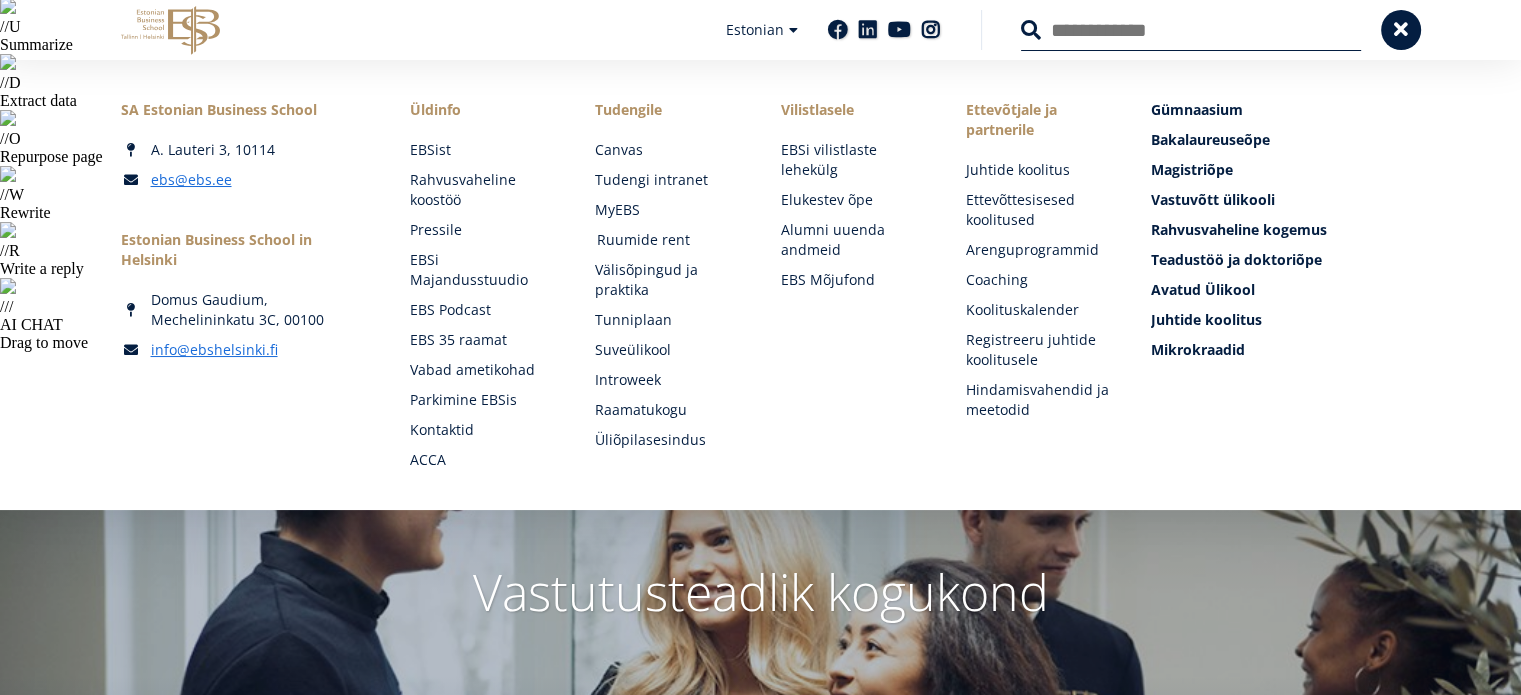scroll, scrollTop: 0, scrollLeft: 0, axis: both 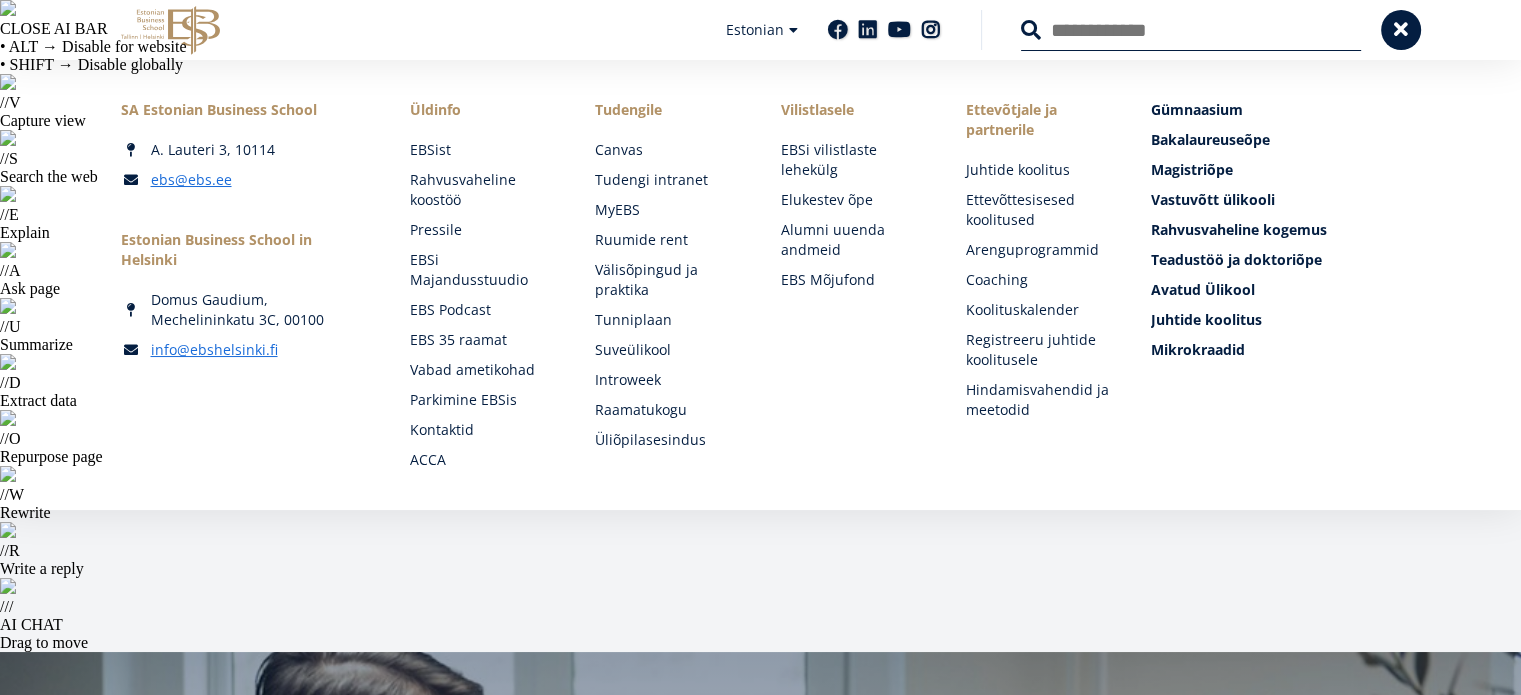 click on "Otsing" at bounding box center [1191, 30] 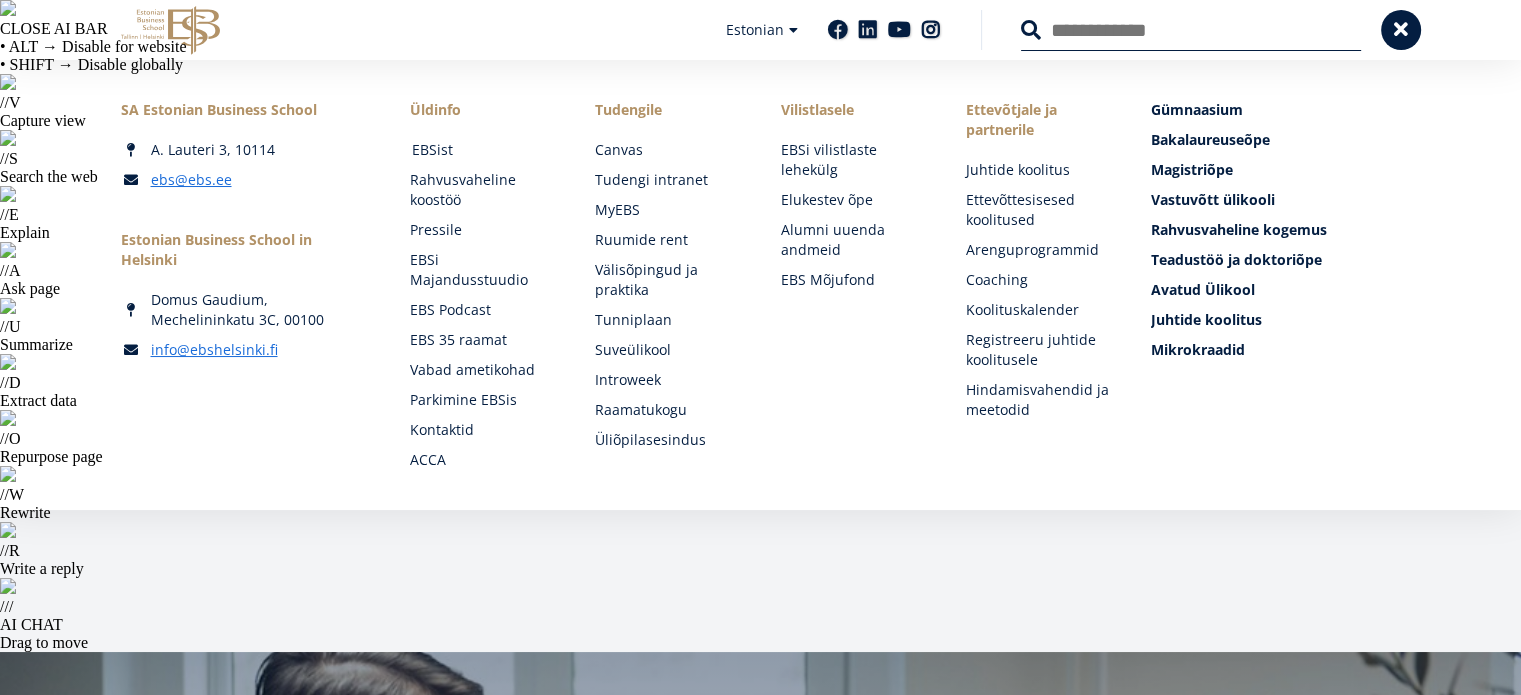 click on "EBSist" at bounding box center [484, 150] 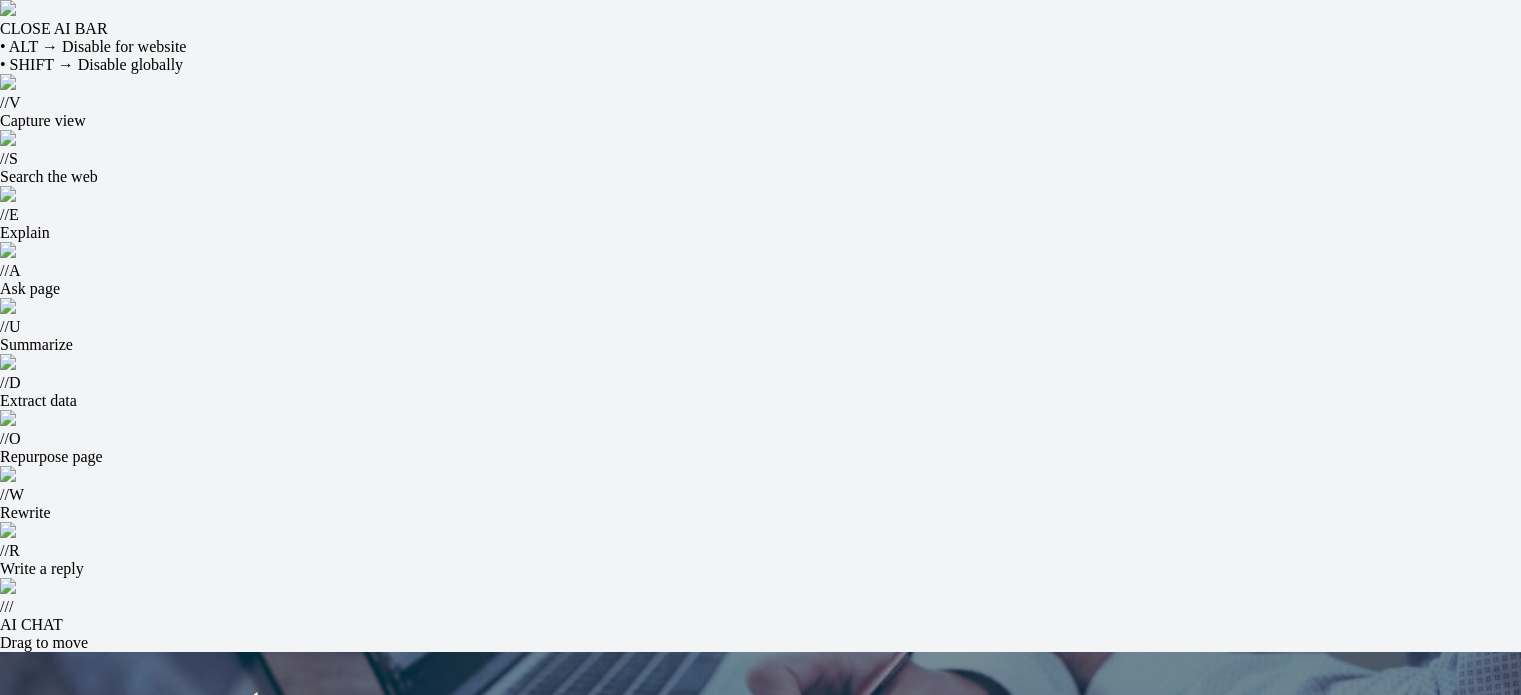 scroll, scrollTop: 131, scrollLeft: 0, axis: vertical 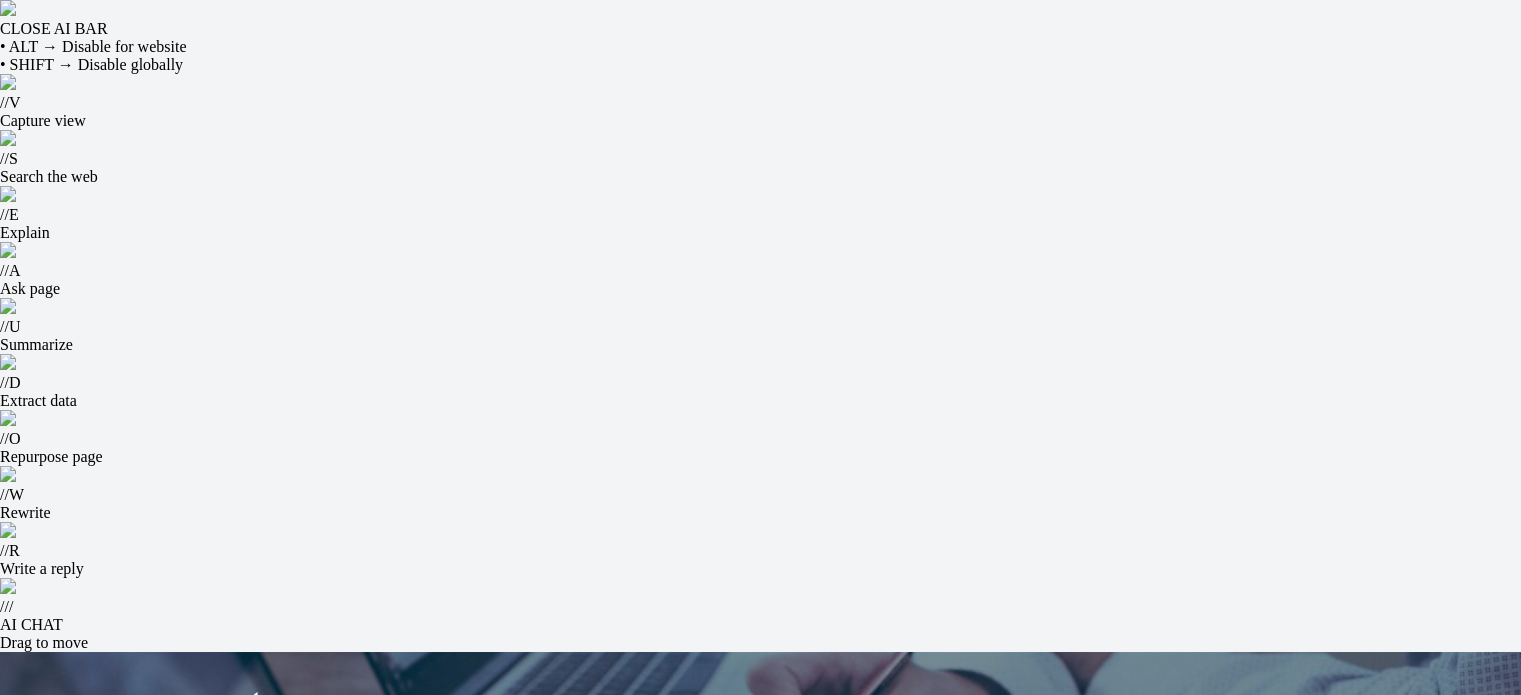 click at bounding box center [1401, 720] 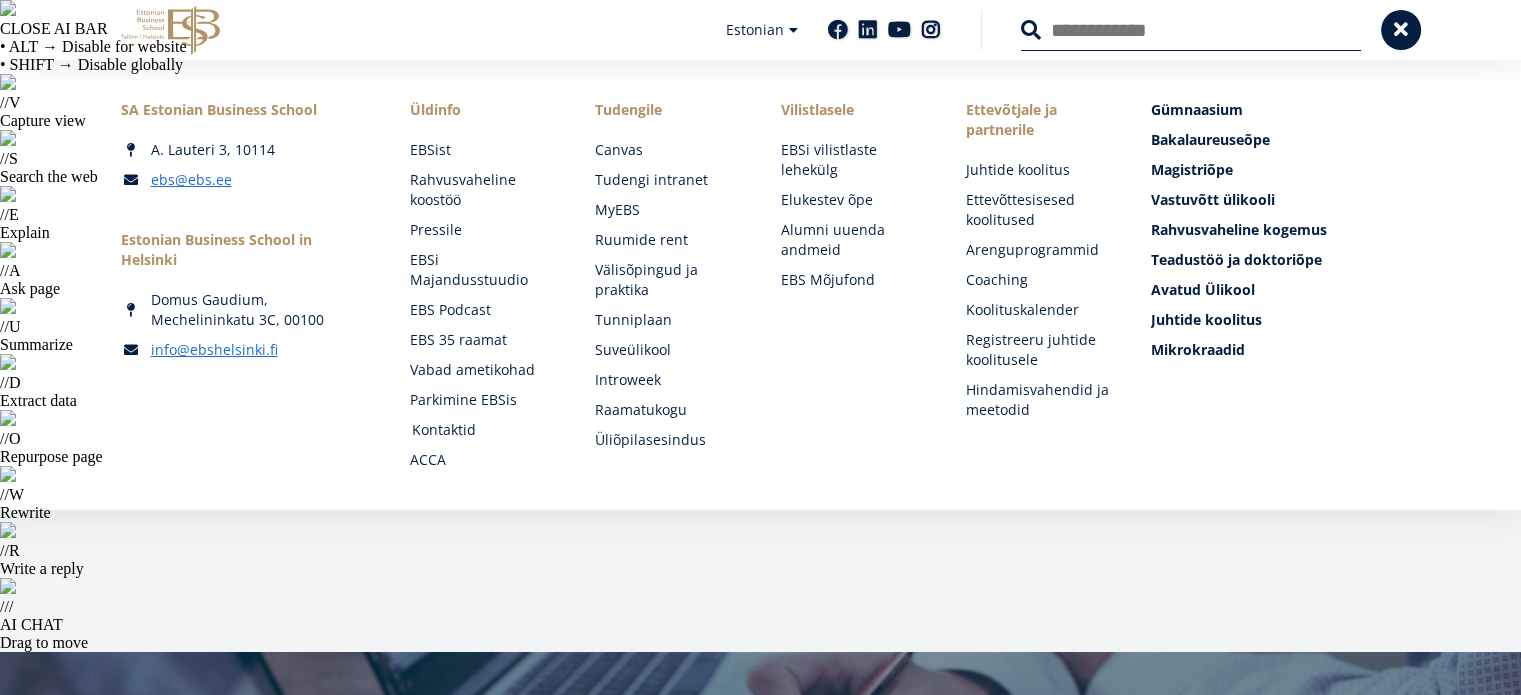 click on "Kontaktid" at bounding box center [484, 430] 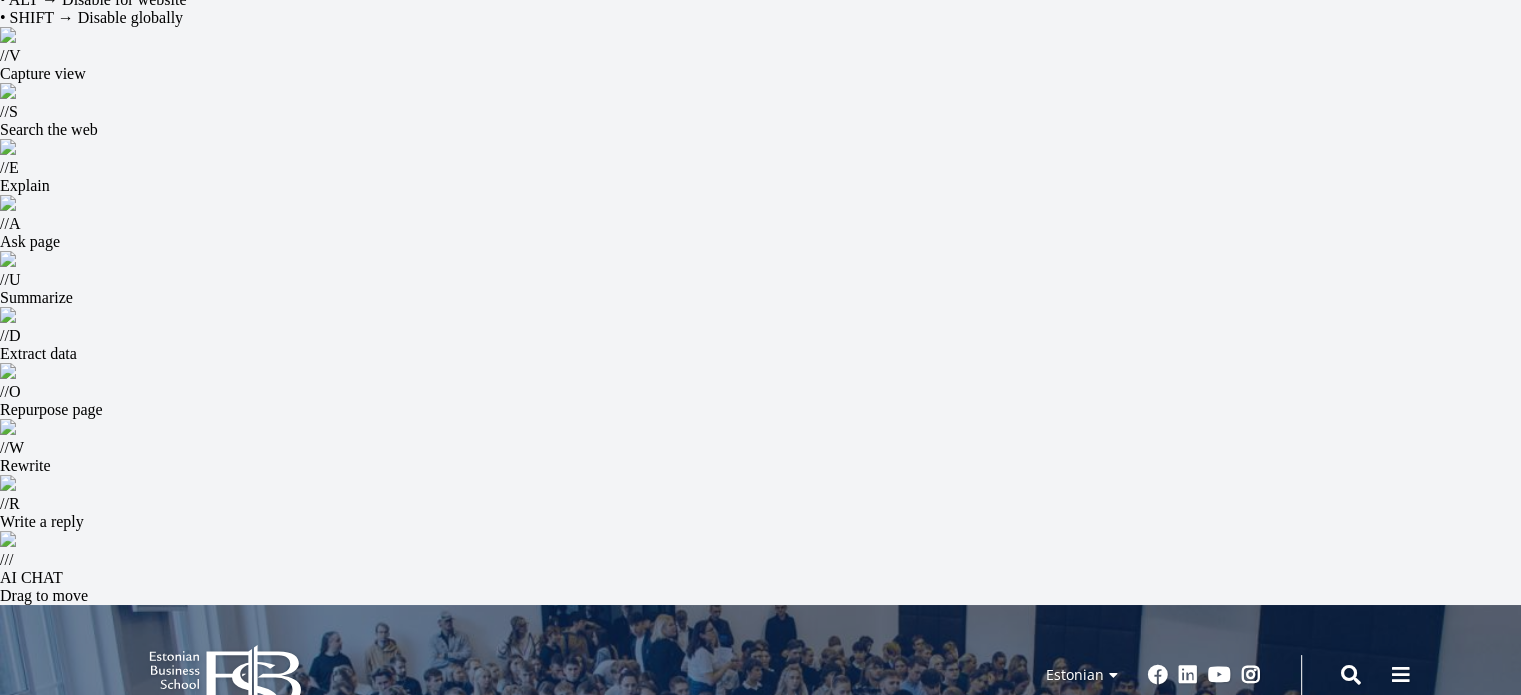 scroll, scrollTop: 0, scrollLeft: 0, axis: both 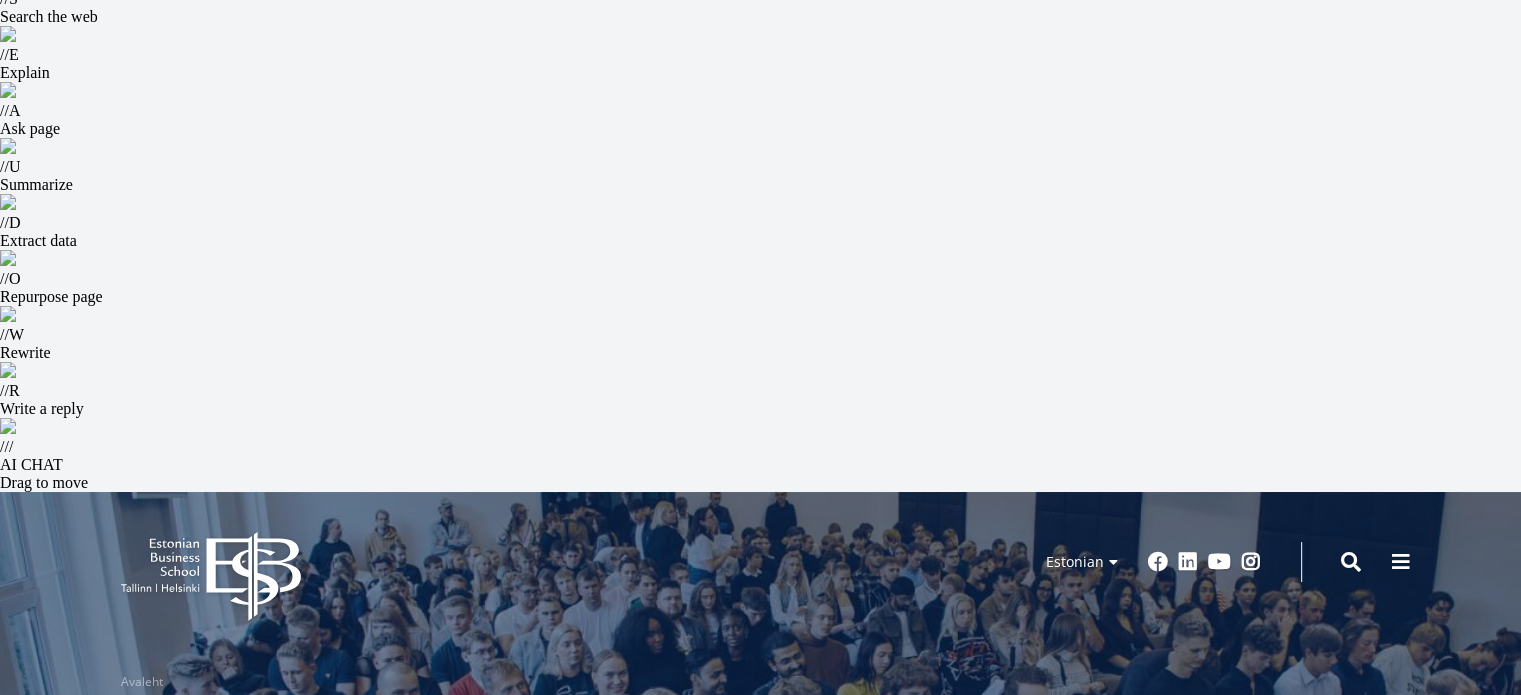 click on "Administratsioon" at bounding box center [1135, 952] 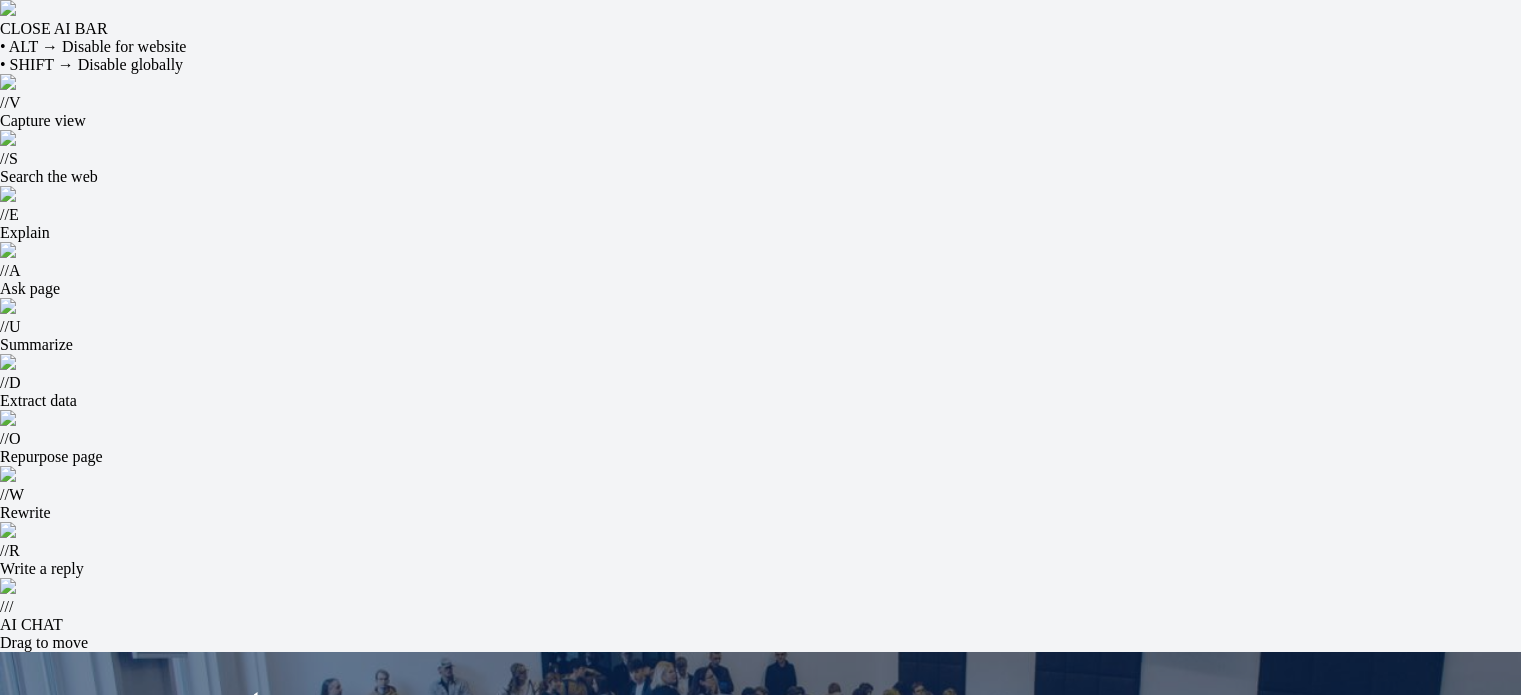 scroll, scrollTop: 0, scrollLeft: 0, axis: both 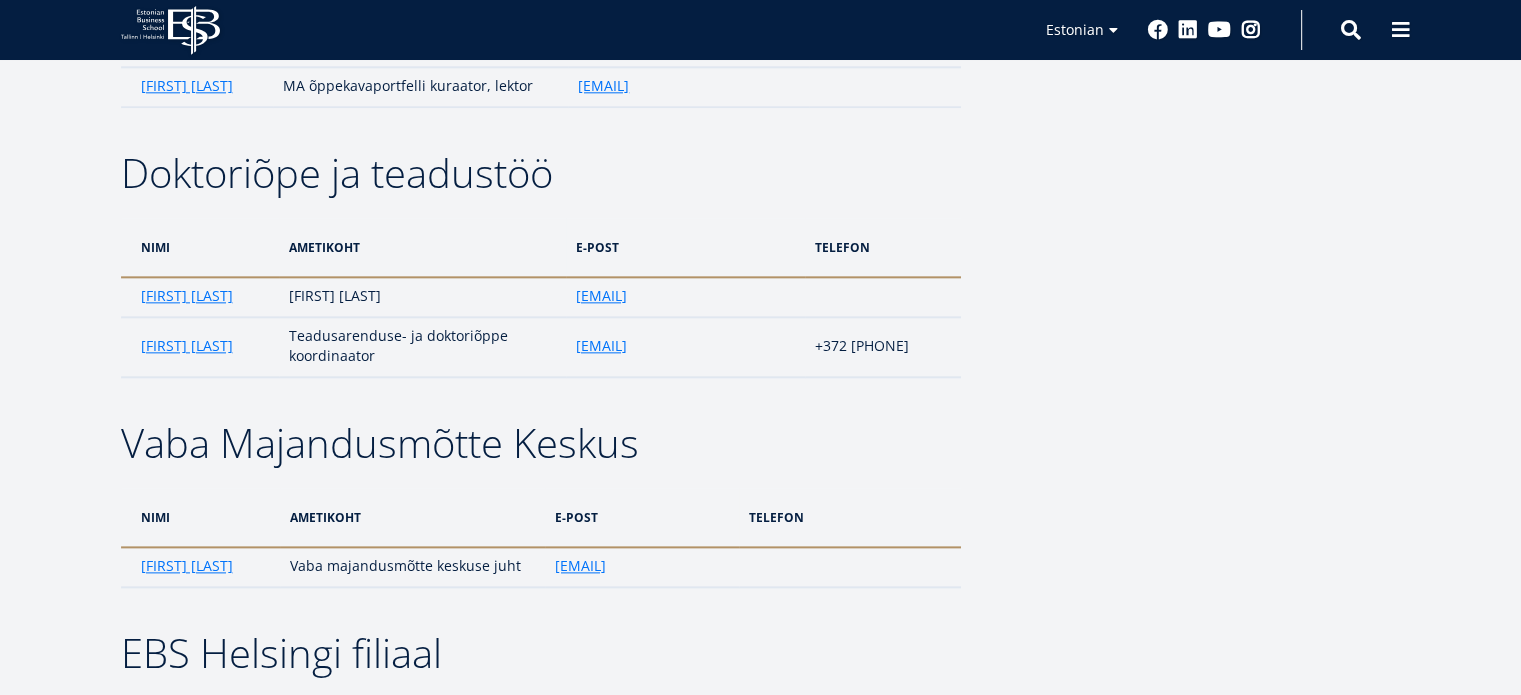 click on "[FIRST] [LAST]" at bounding box center [187, 1086] 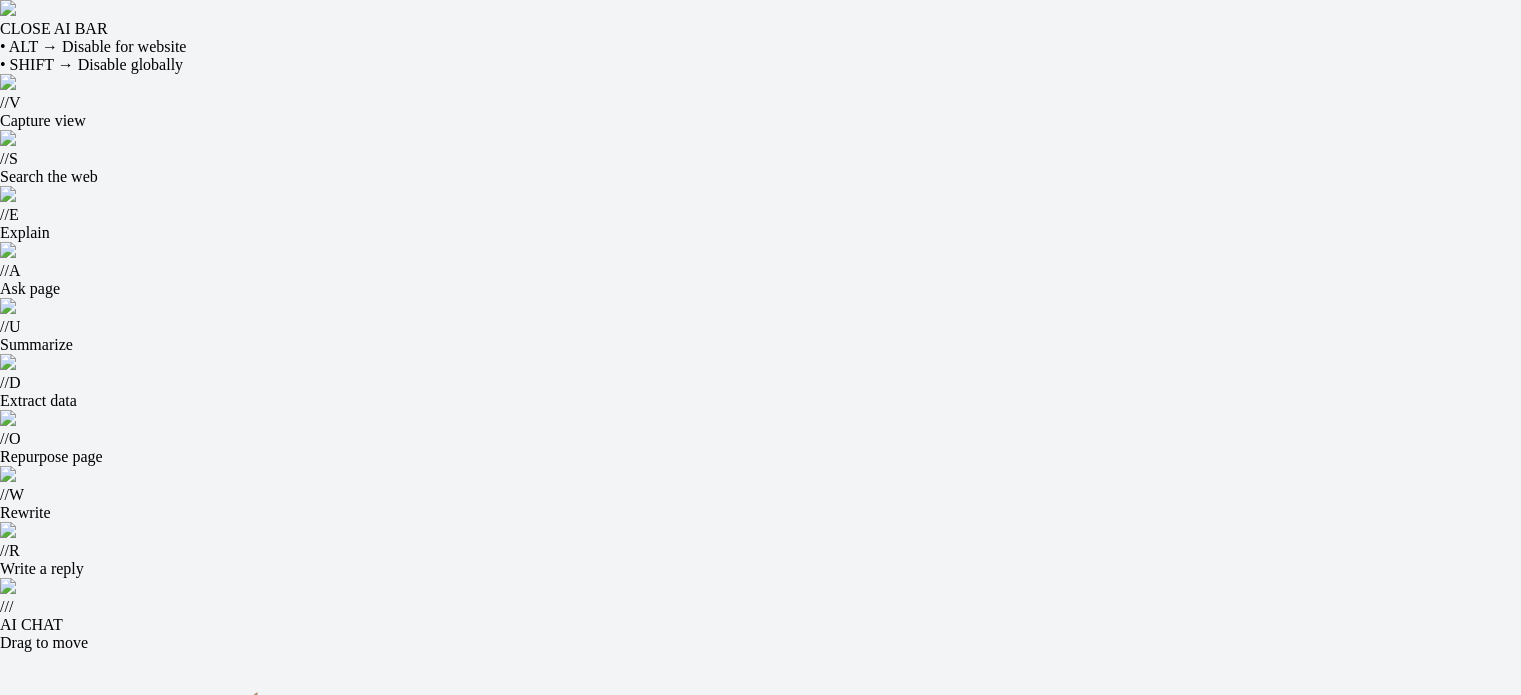 scroll, scrollTop: 0, scrollLeft: 0, axis: both 